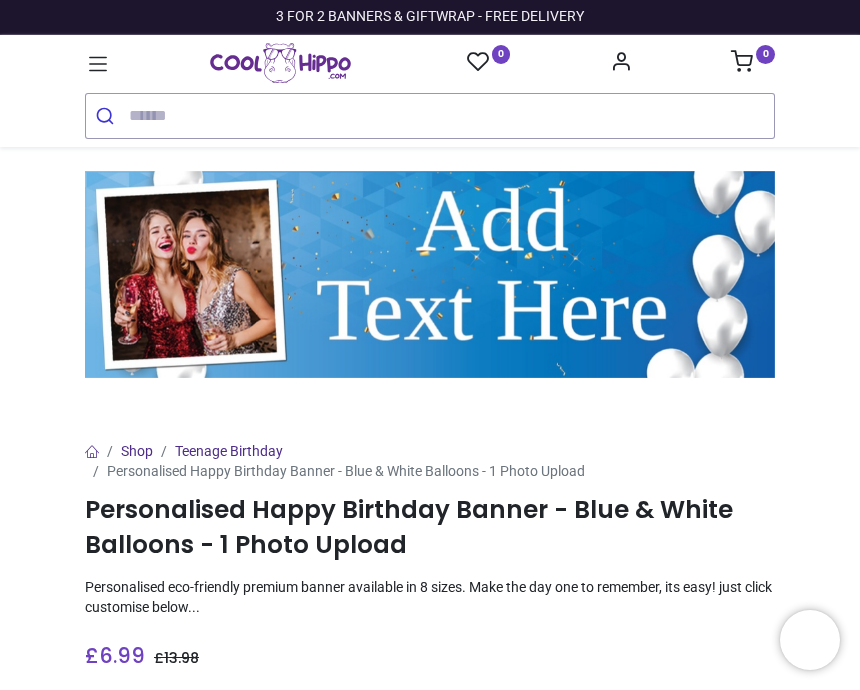 scroll, scrollTop: 0, scrollLeft: 0, axis: both 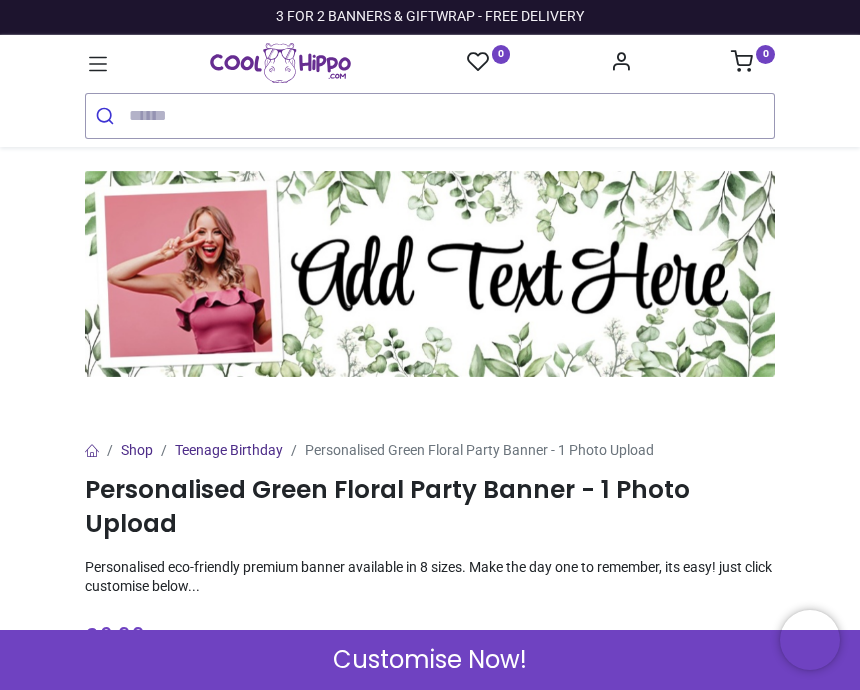 click at bounding box center [451, 116] 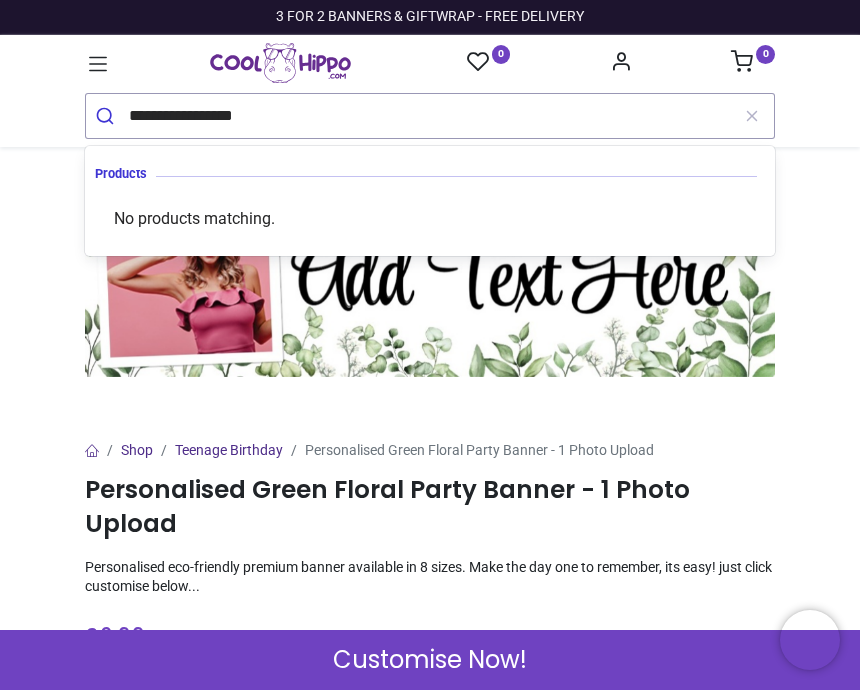 type on "**********" 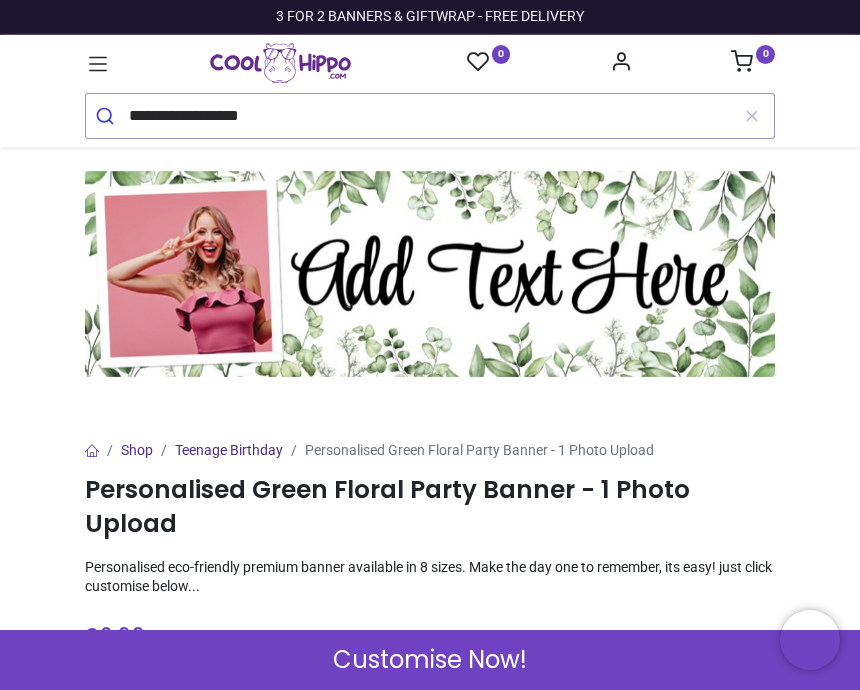 scroll, scrollTop: 0, scrollLeft: 0, axis: both 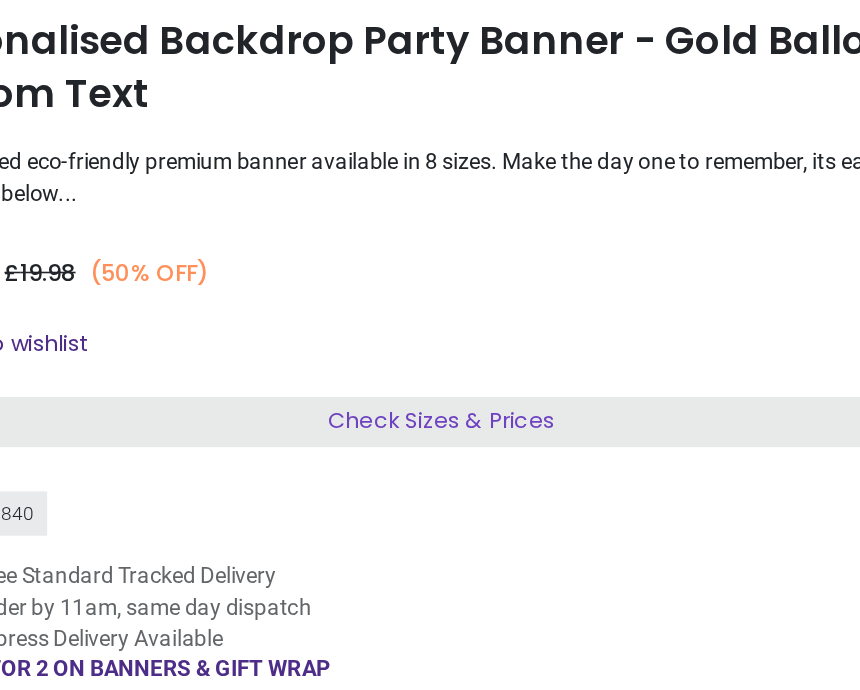 click on "Check Sizes & Prices" at bounding box center [430, 458] 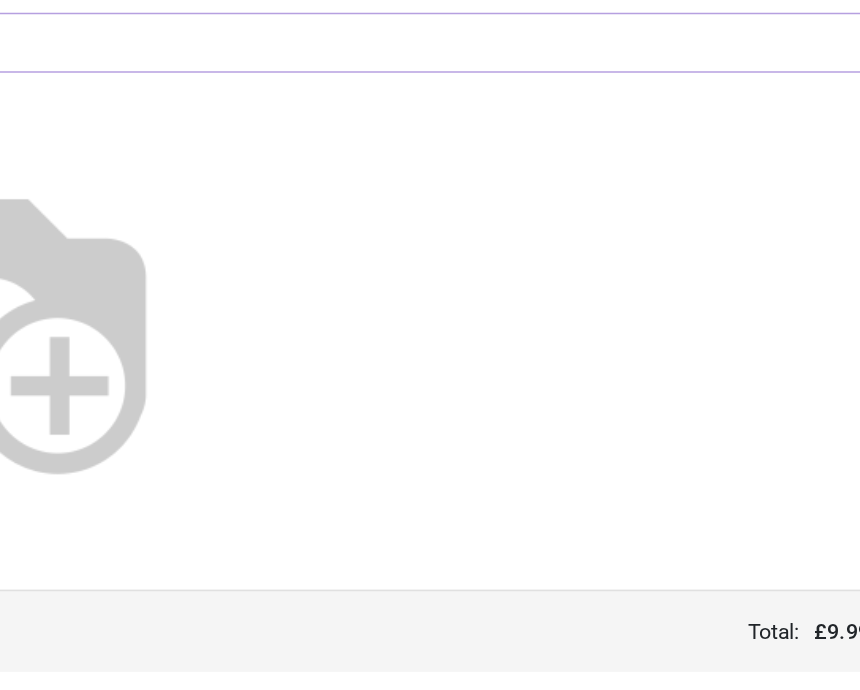 click at bounding box center [144, 397] 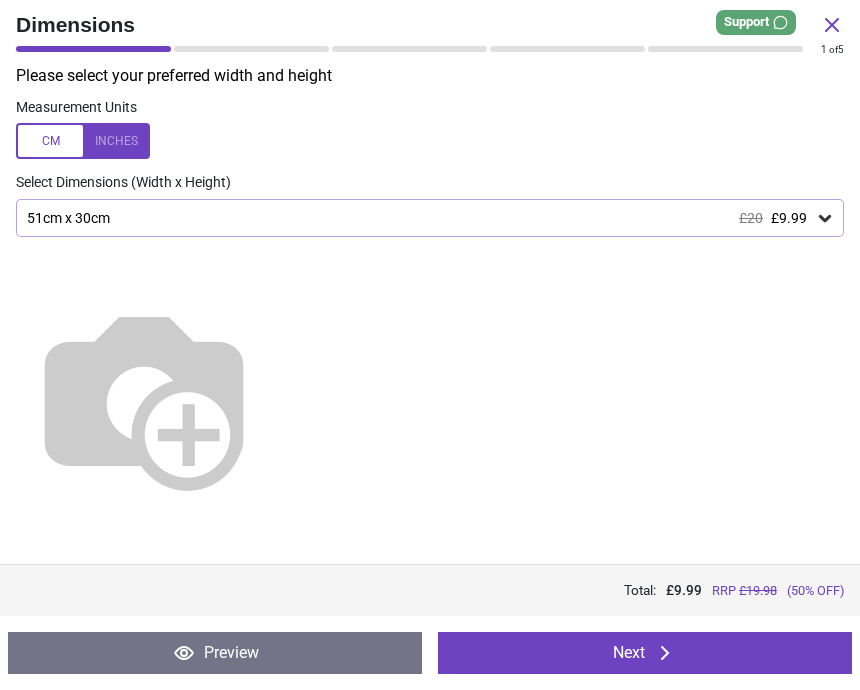 click on "51cm  x  30cm       £20 £9.99" at bounding box center (420, 218) 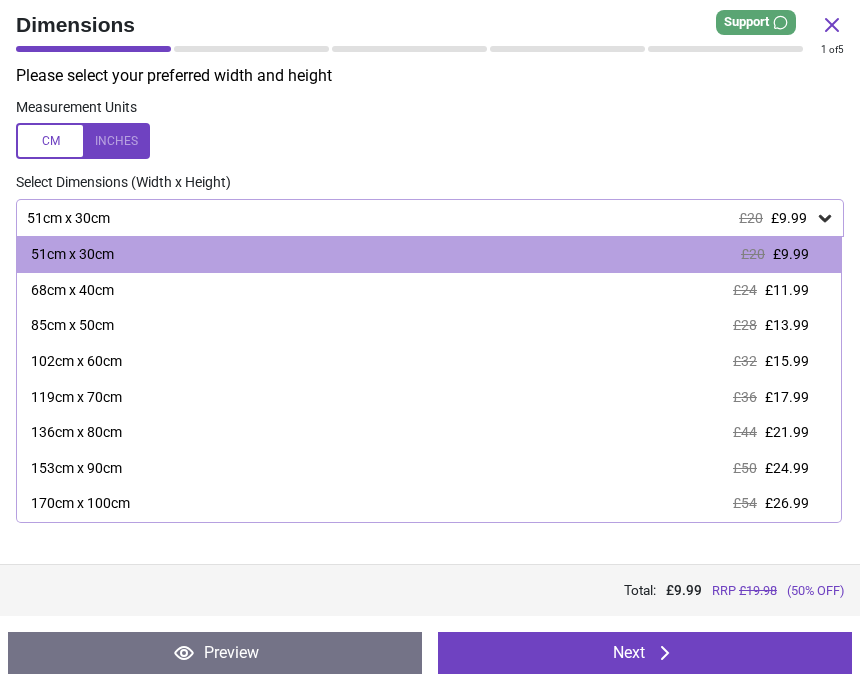 click at bounding box center [83, 141] 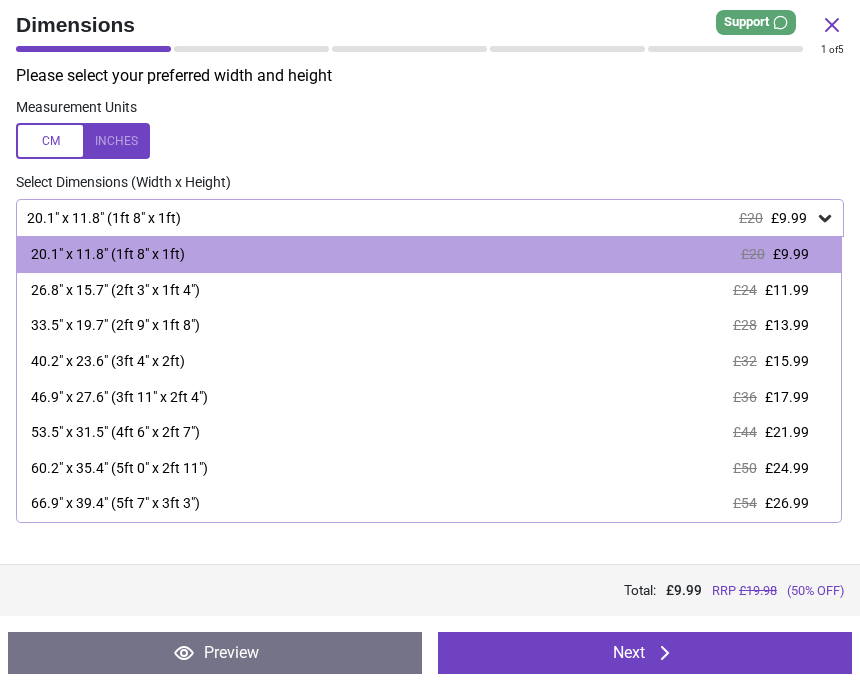 scroll, scrollTop: 0, scrollLeft: 0, axis: both 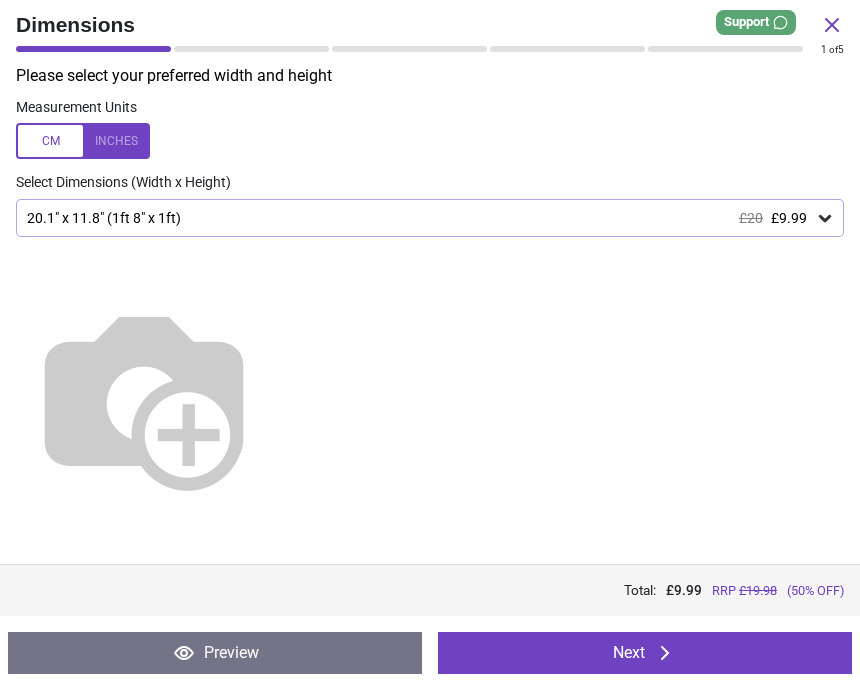 click on "20.1"  x  11.8"    (1ft 8" x 1ft)   £20 £9.99" at bounding box center [420, 218] 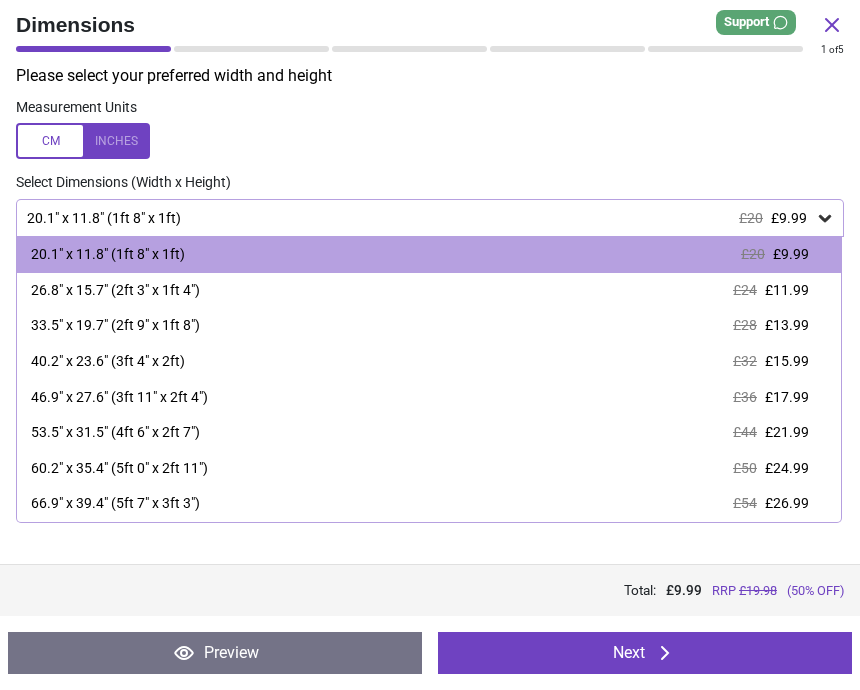click on "20.1"  x  11.8"    (1ft 8" x 1ft)   £20 £9.99" at bounding box center [430, 218] 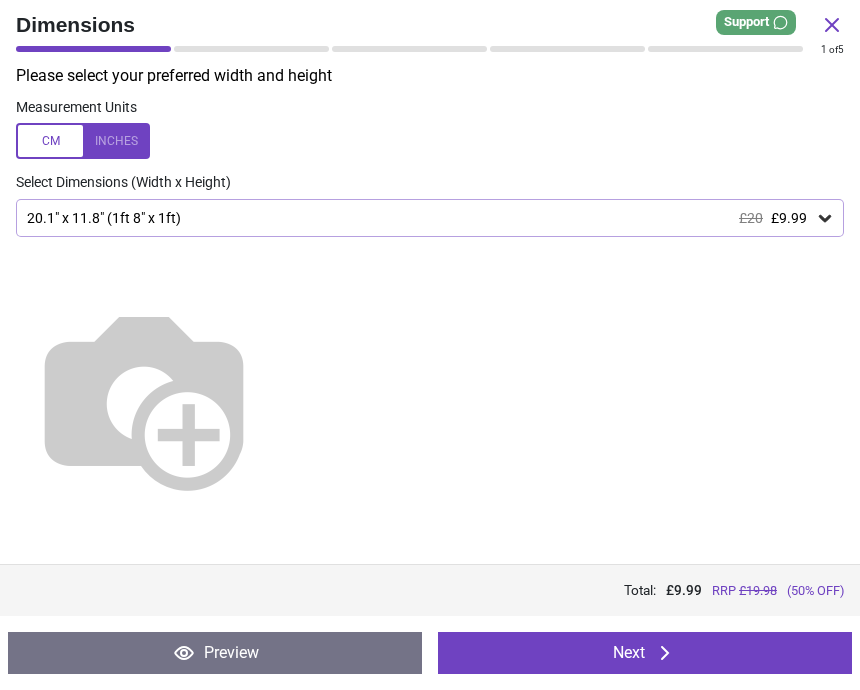 scroll, scrollTop: 0, scrollLeft: 0, axis: both 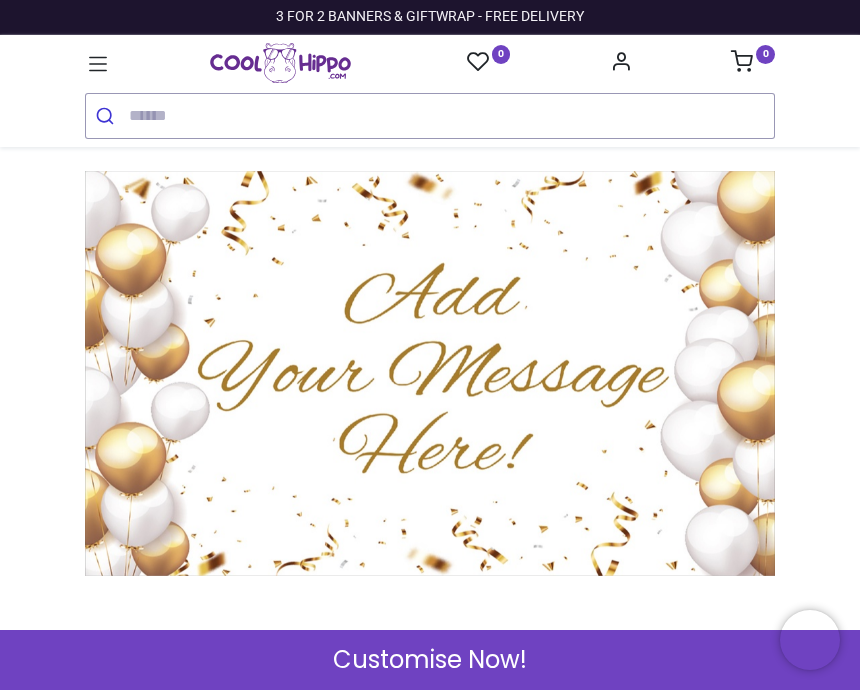 click at bounding box center (430, 373) 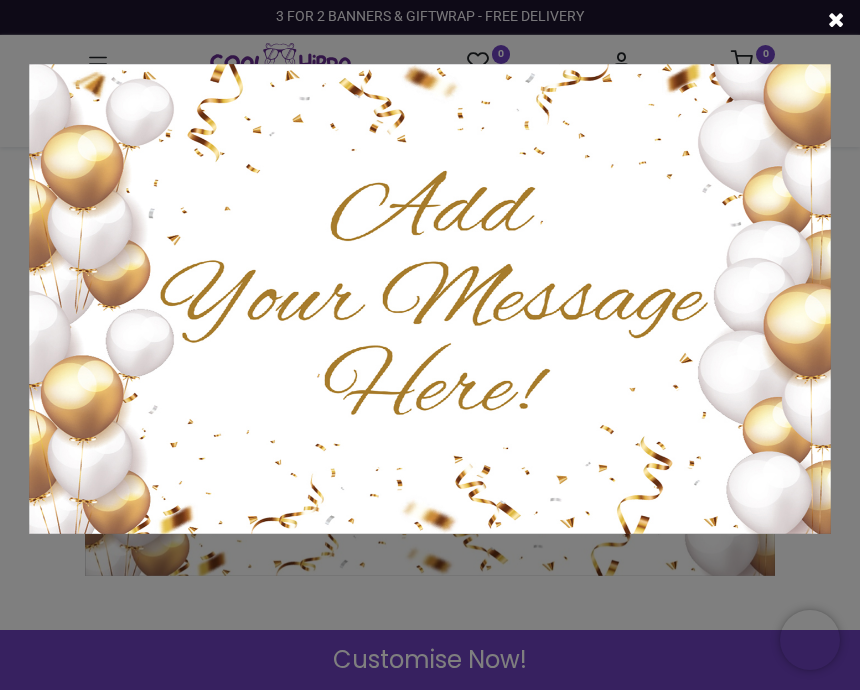 click at bounding box center [429, 299] 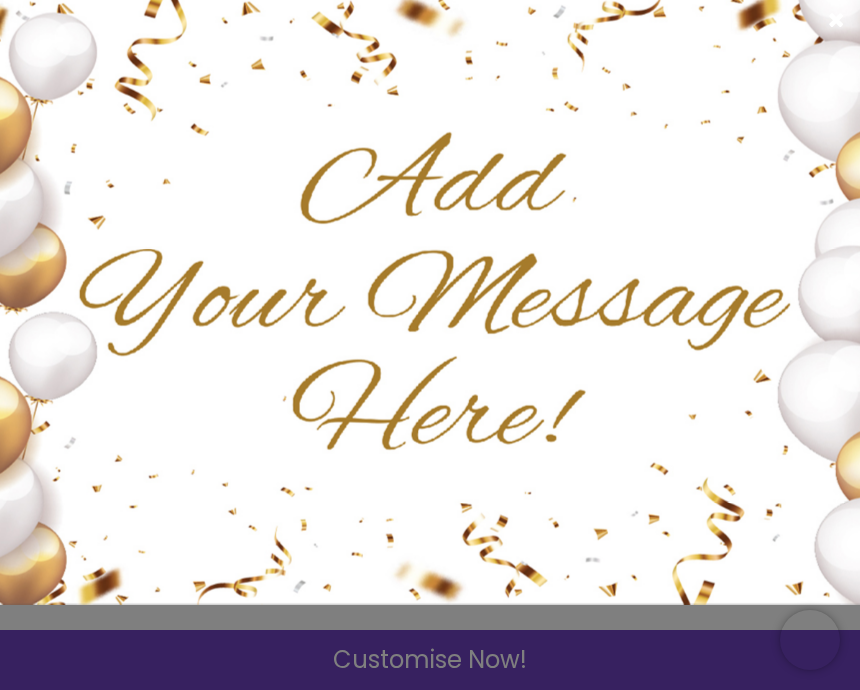 click at bounding box center (430, 299) 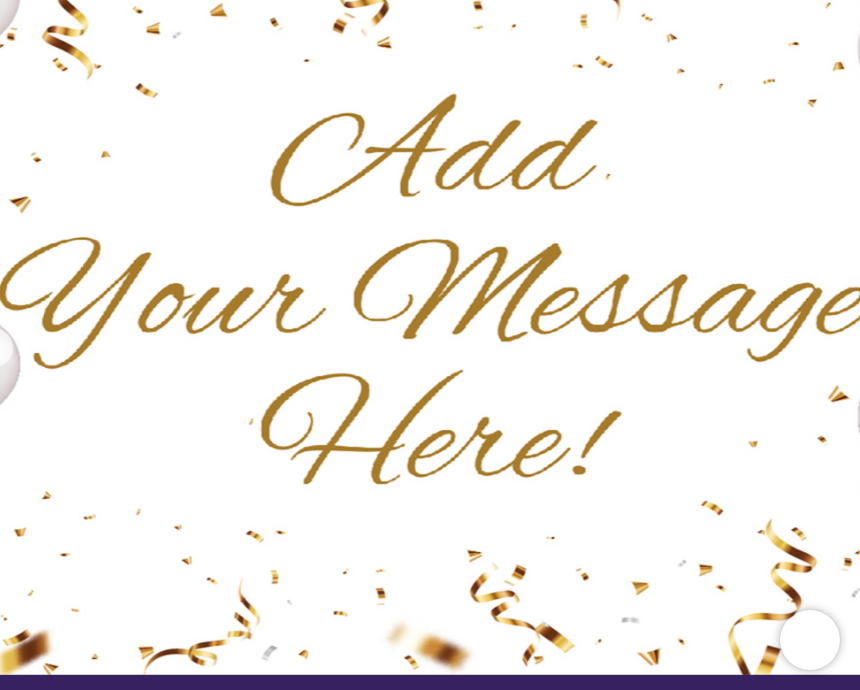 click at bounding box center [430, 299] 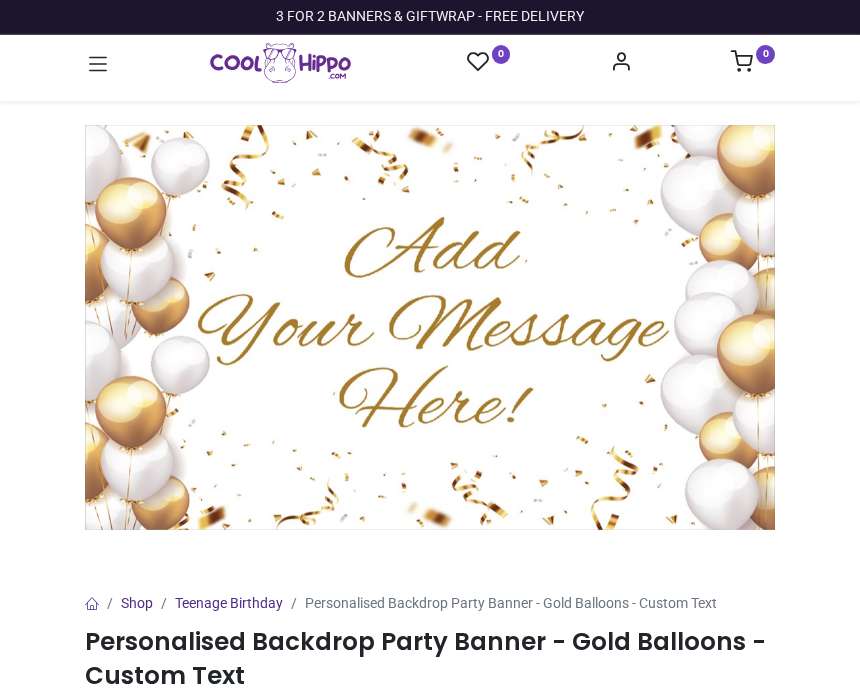 scroll, scrollTop: 0, scrollLeft: 0, axis: both 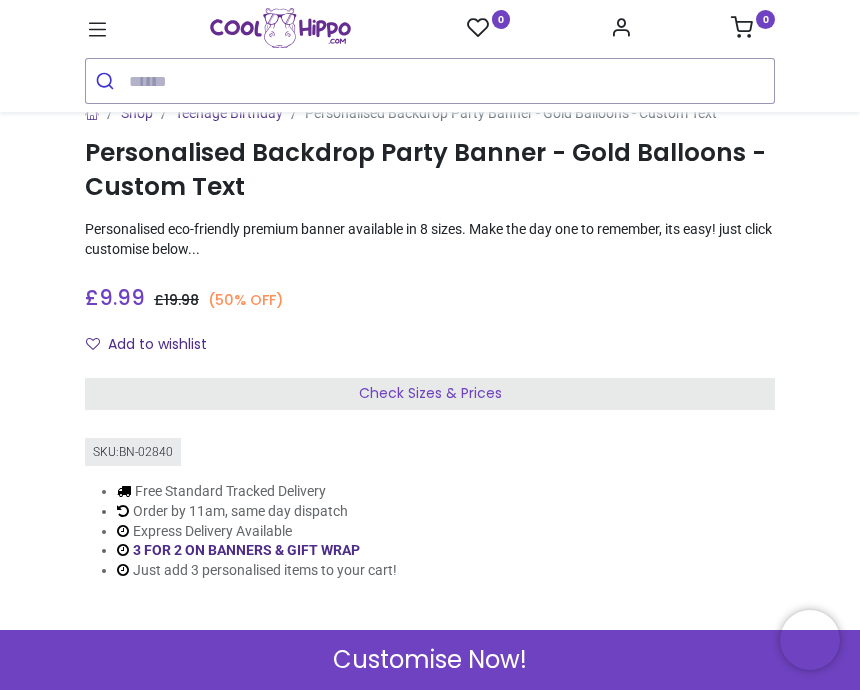 click on "Check Sizes & Prices" at bounding box center [430, 394] 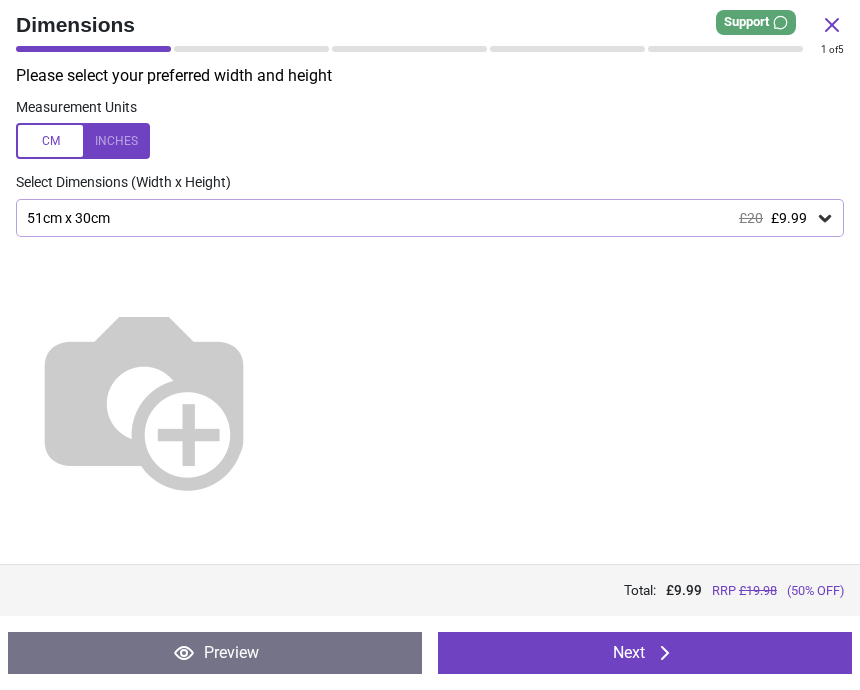 click at bounding box center (83, 141) 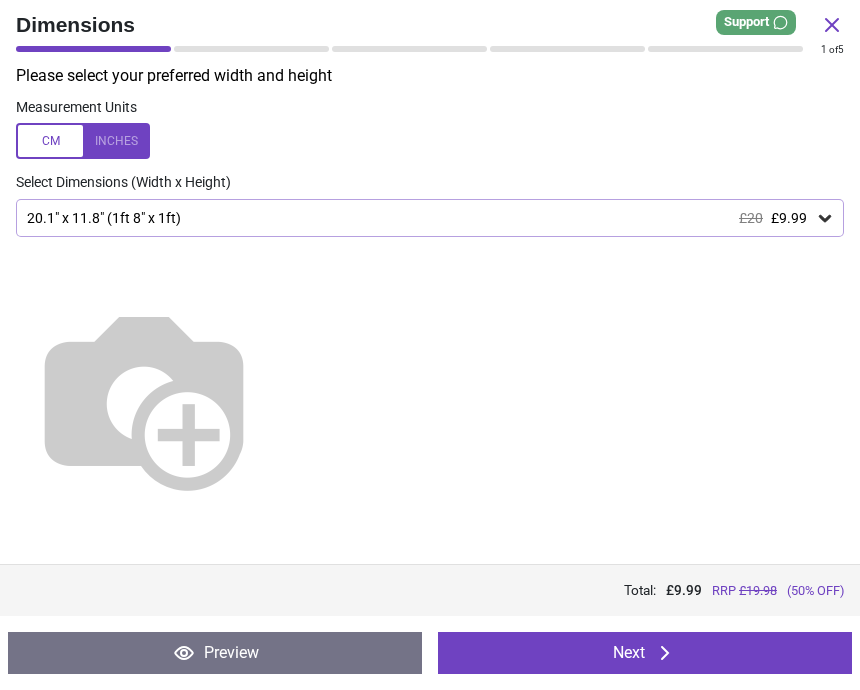click 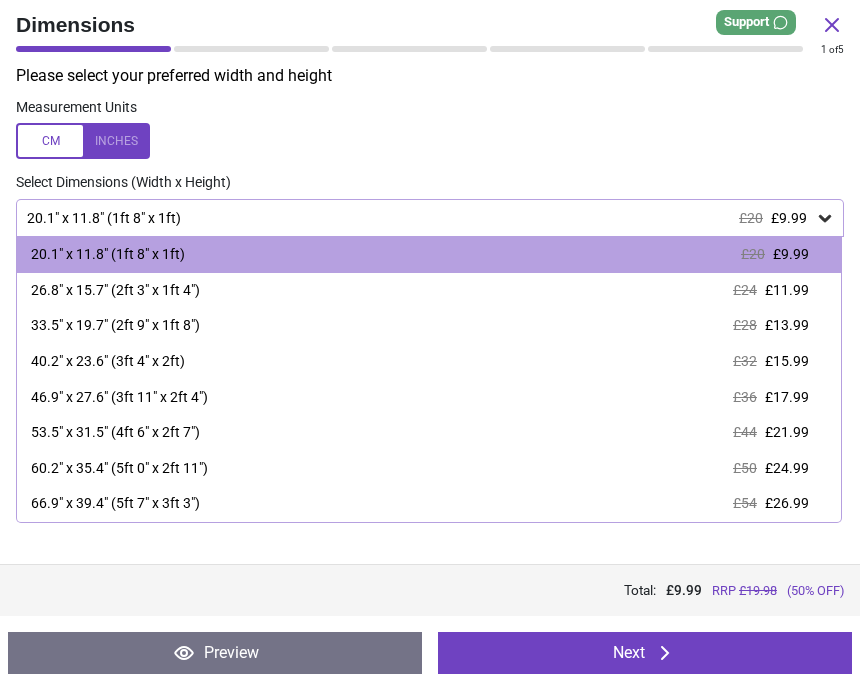 click on "£11.99" at bounding box center (787, 290) 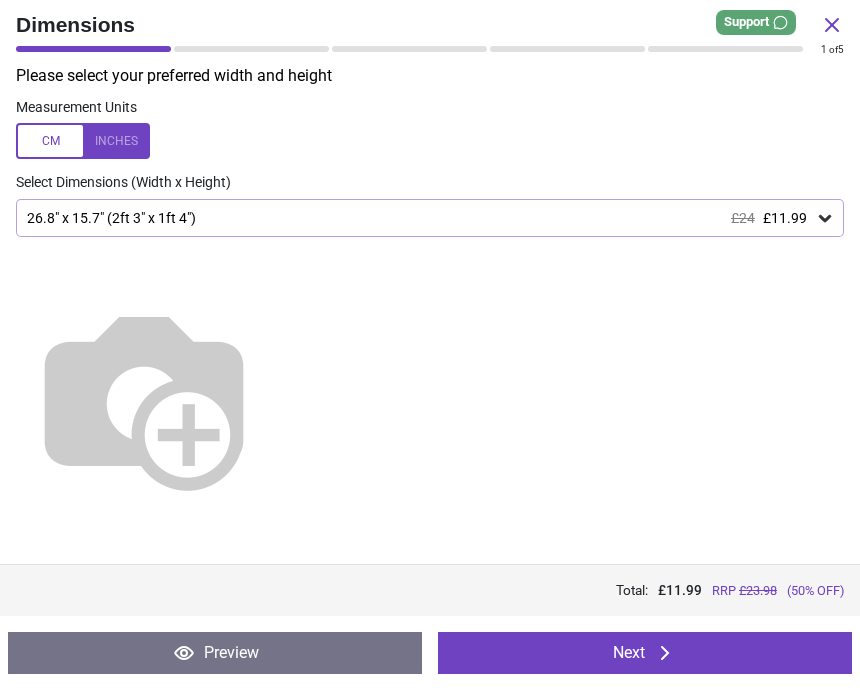 click on "Next" at bounding box center [645, 653] 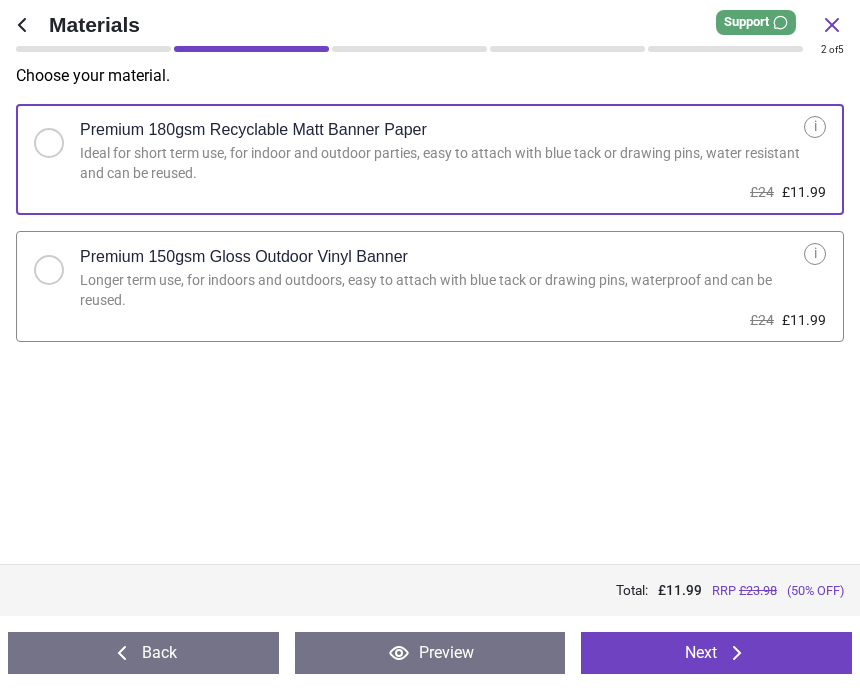 click 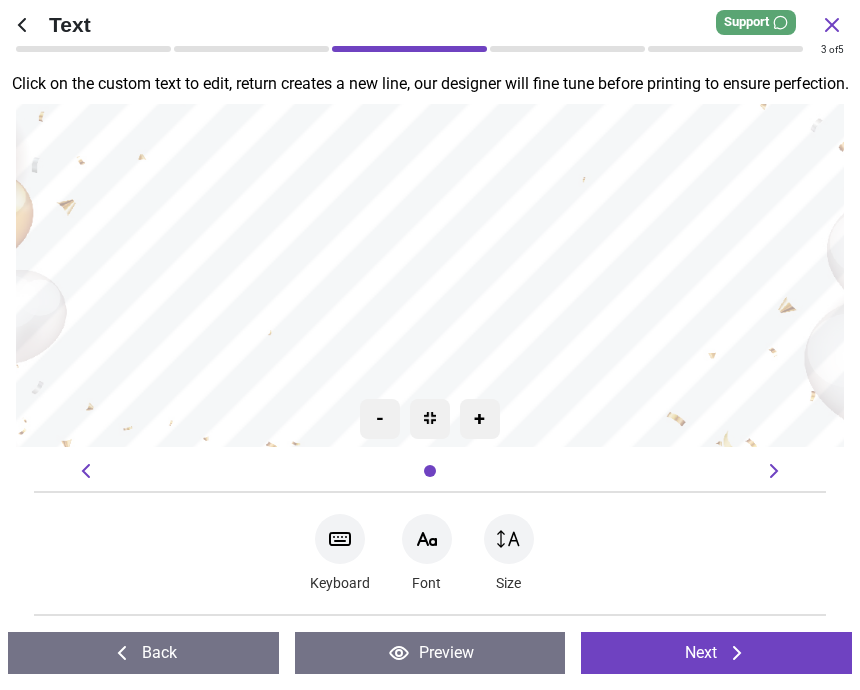 click at bounding box center (430, 264) 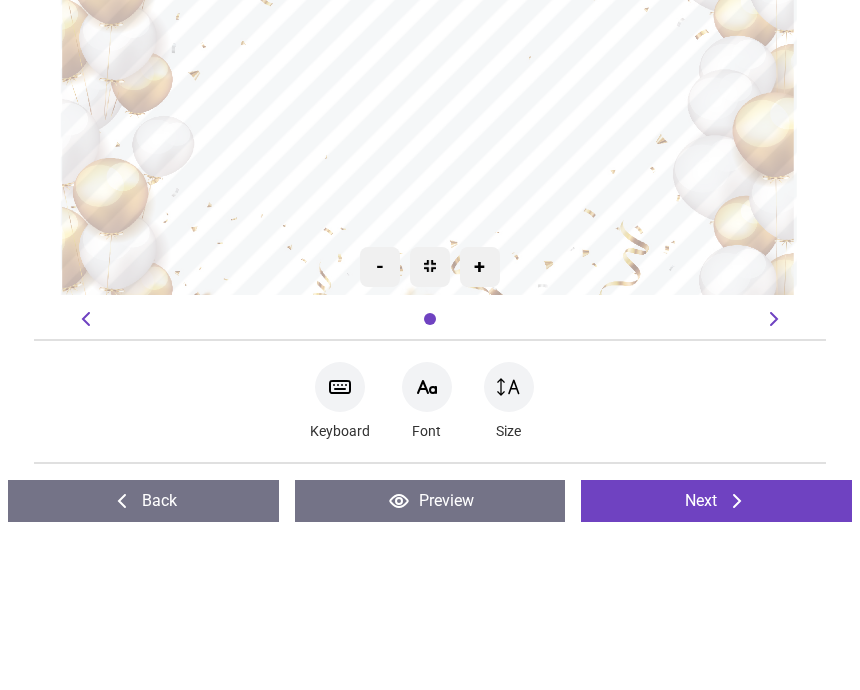 scroll, scrollTop: 0, scrollLeft: 0, axis: both 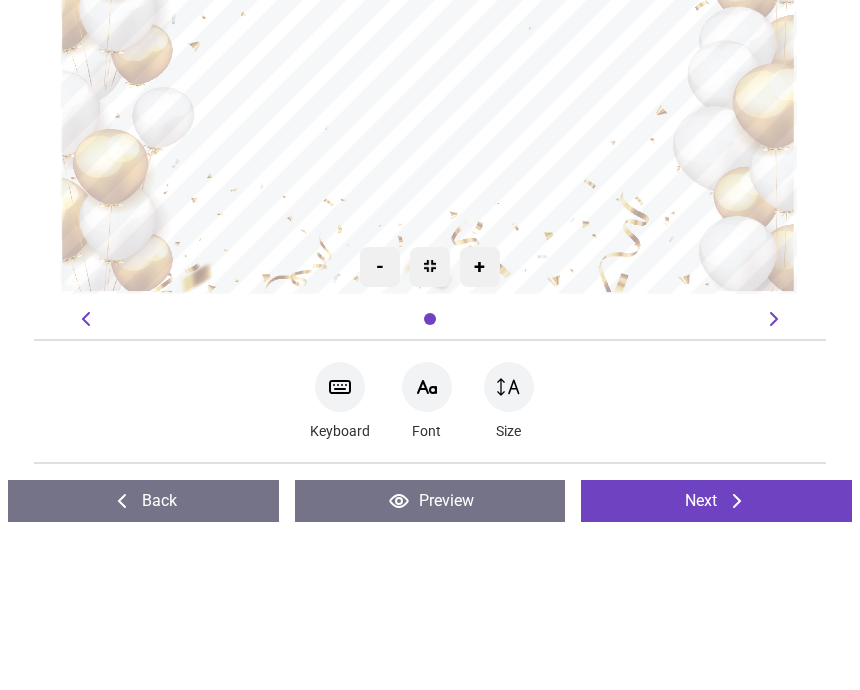 click on "**********" at bounding box center [430, 235] 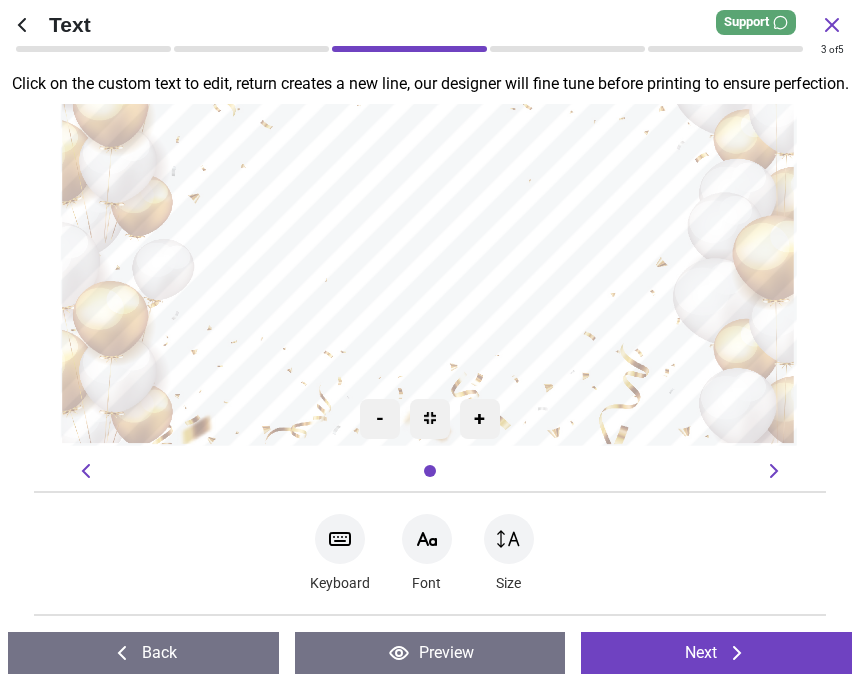 click at bounding box center (340, 539) 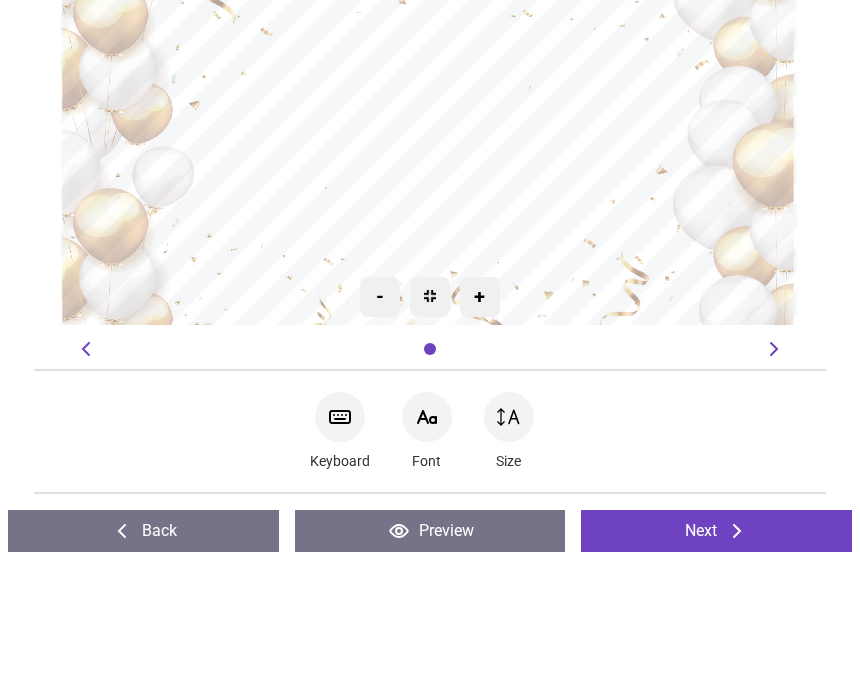 scroll, scrollTop: 0, scrollLeft: 0, axis: both 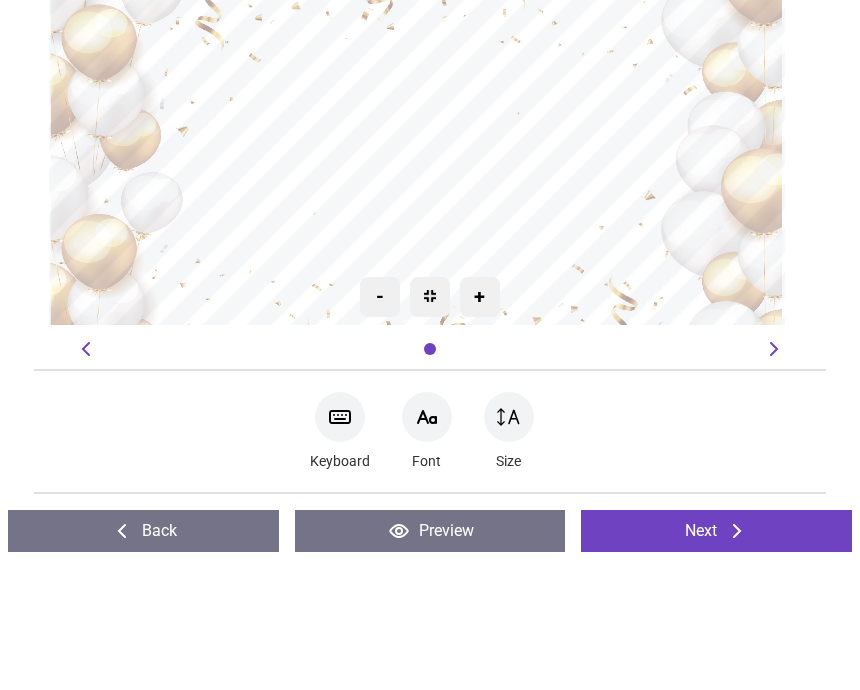 type on "**********" 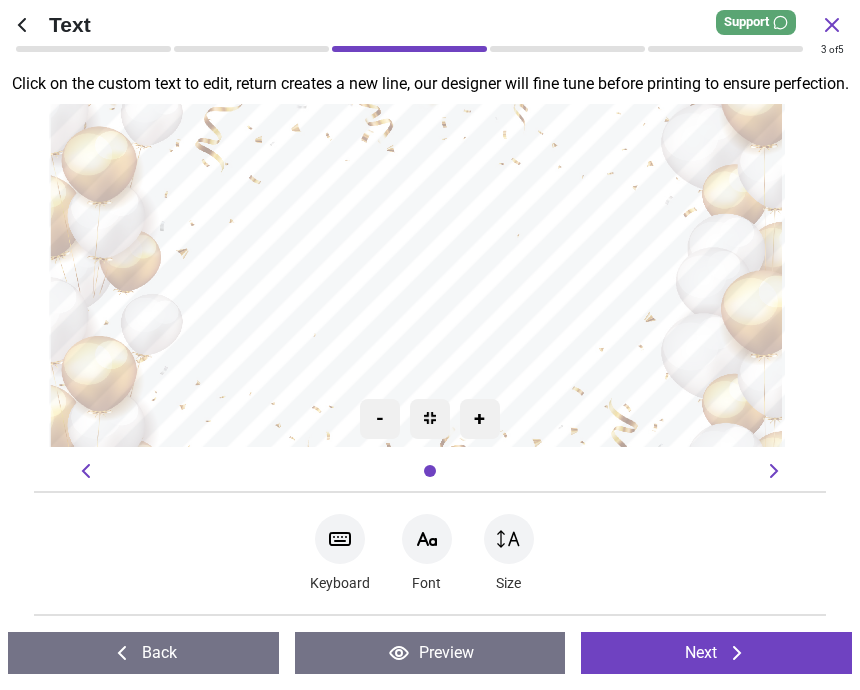 click on "Preview" at bounding box center (430, 653) 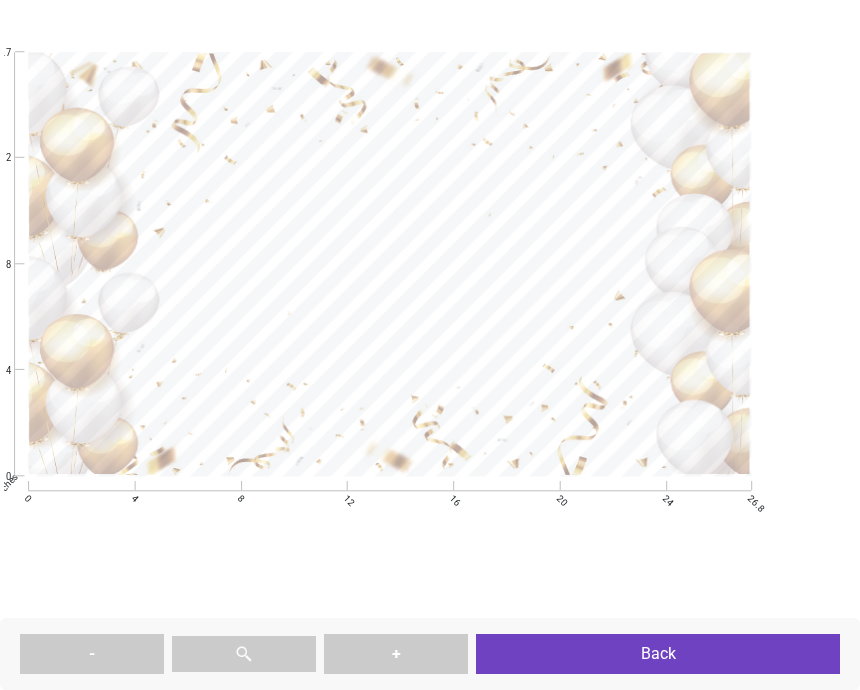 click on "Back" at bounding box center [658, 654] 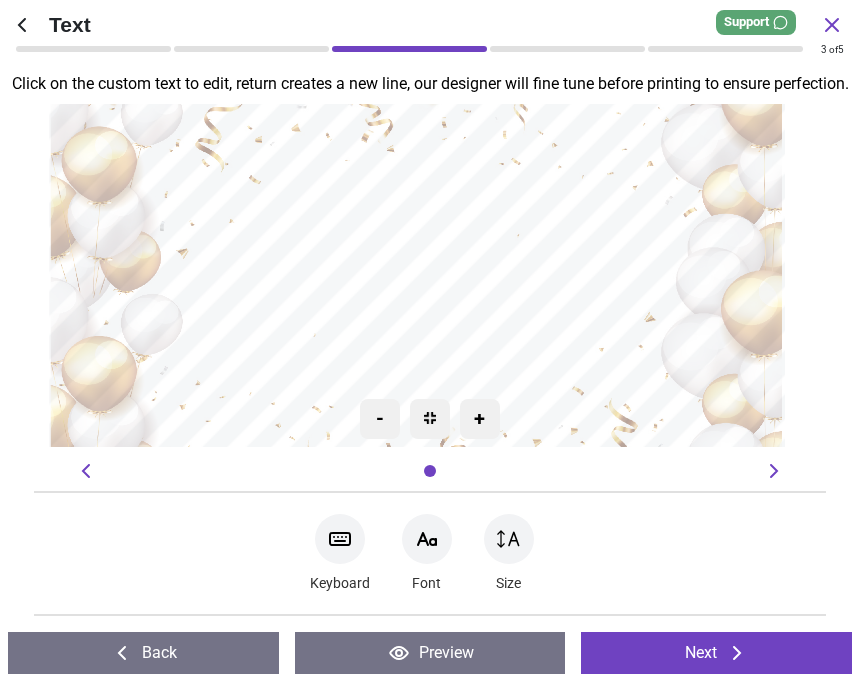 click at bounding box center (509, 539) 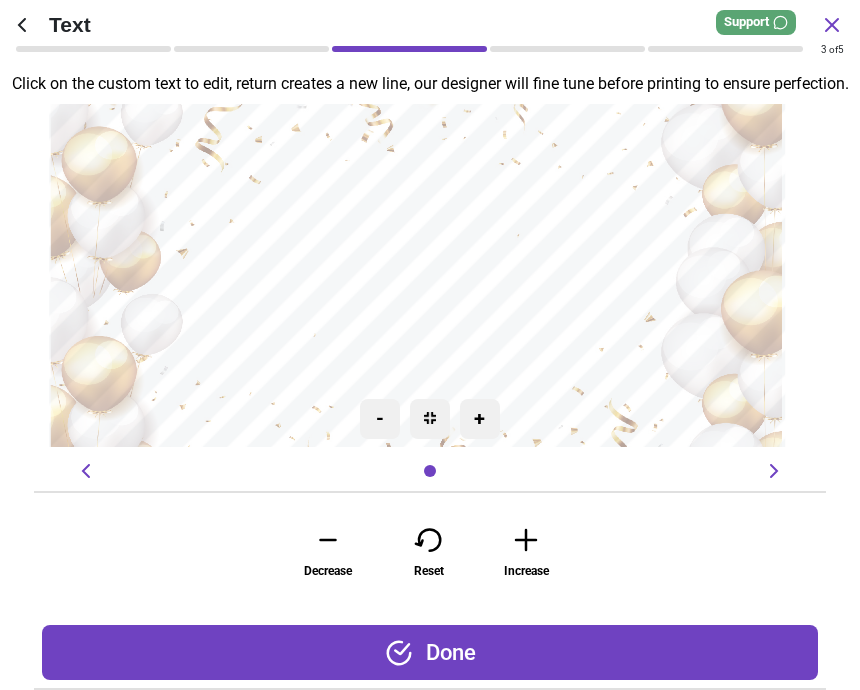 click on "Decrease" at bounding box center (328, 571) 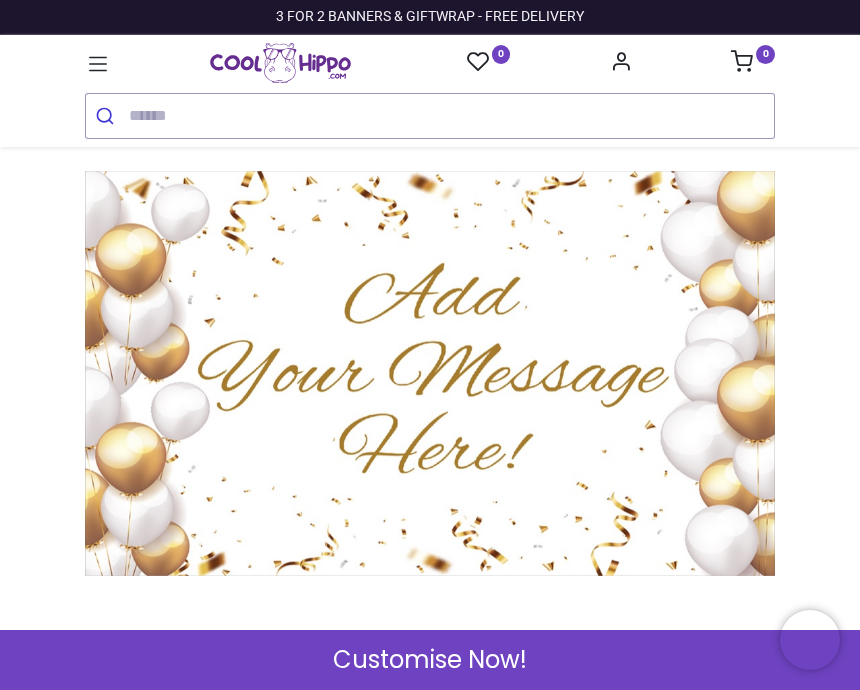 scroll, scrollTop: 0, scrollLeft: 0, axis: both 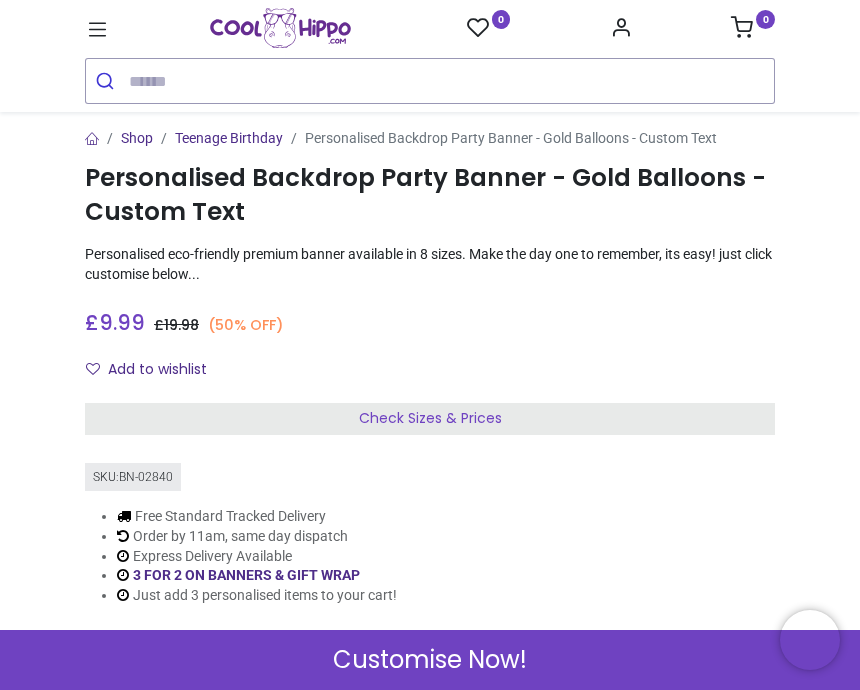click on "Check Sizes & Prices" at bounding box center (430, 419) 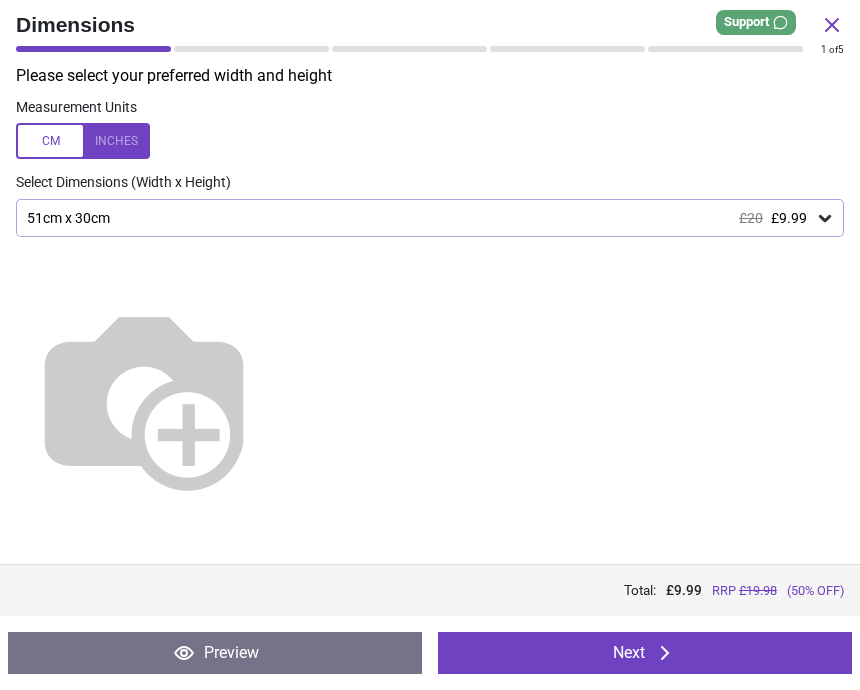 click at bounding box center [83, 141] 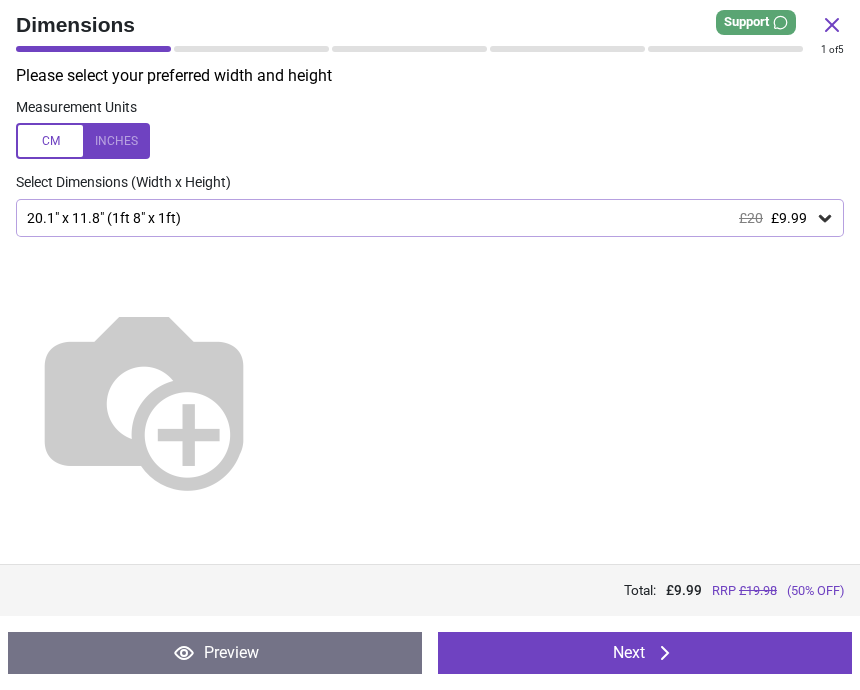 click 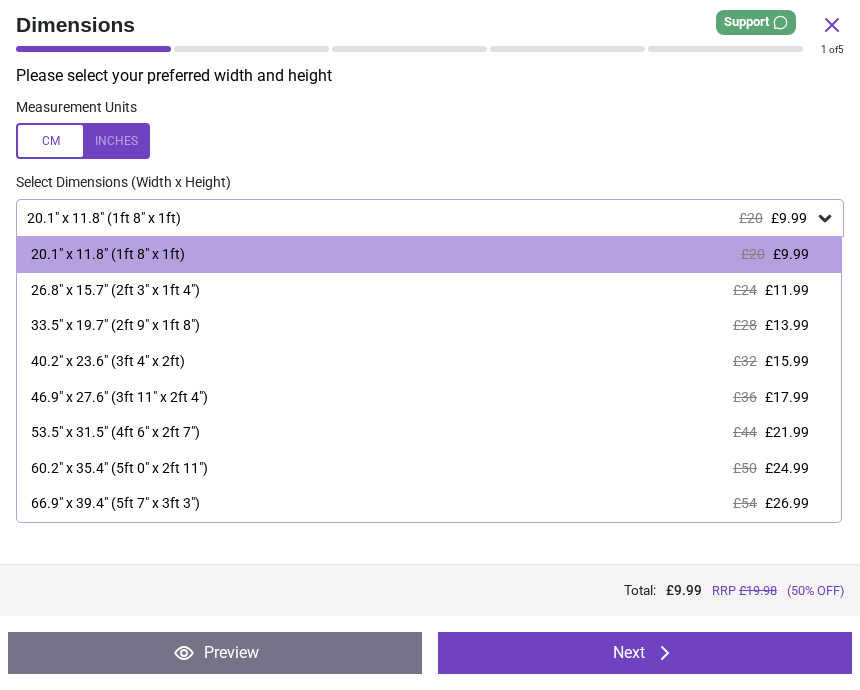 click on "40.2"  x  23.6"    (3ft 4" x 2ft)   £32 £15.99" at bounding box center [429, 362] 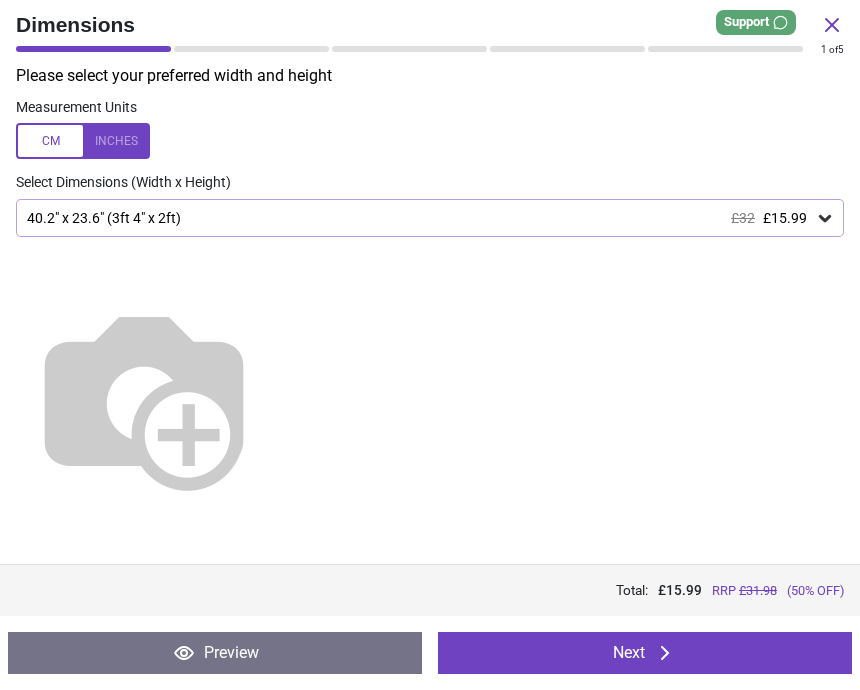 click 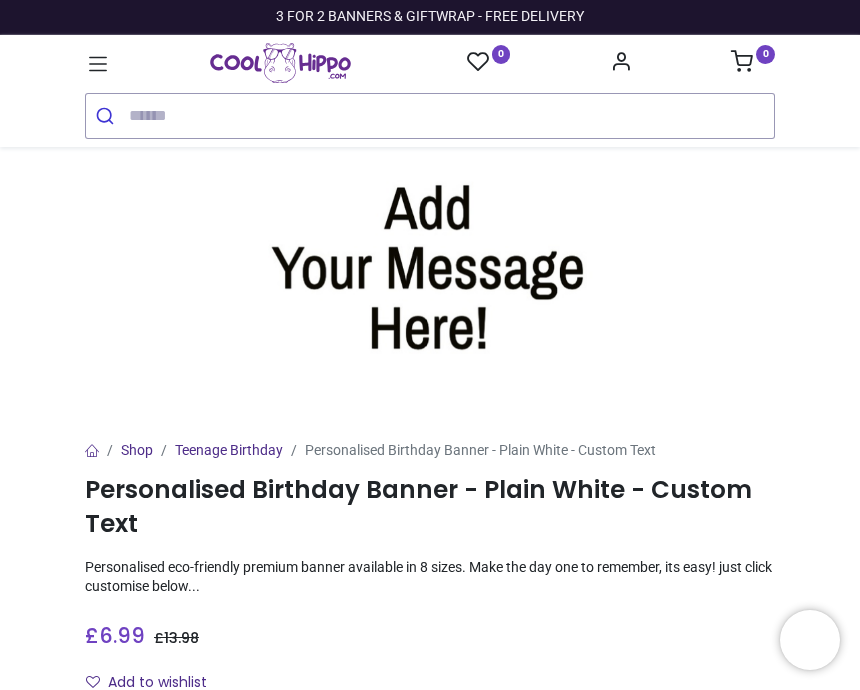 scroll, scrollTop: 0, scrollLeft: 0, axis: both 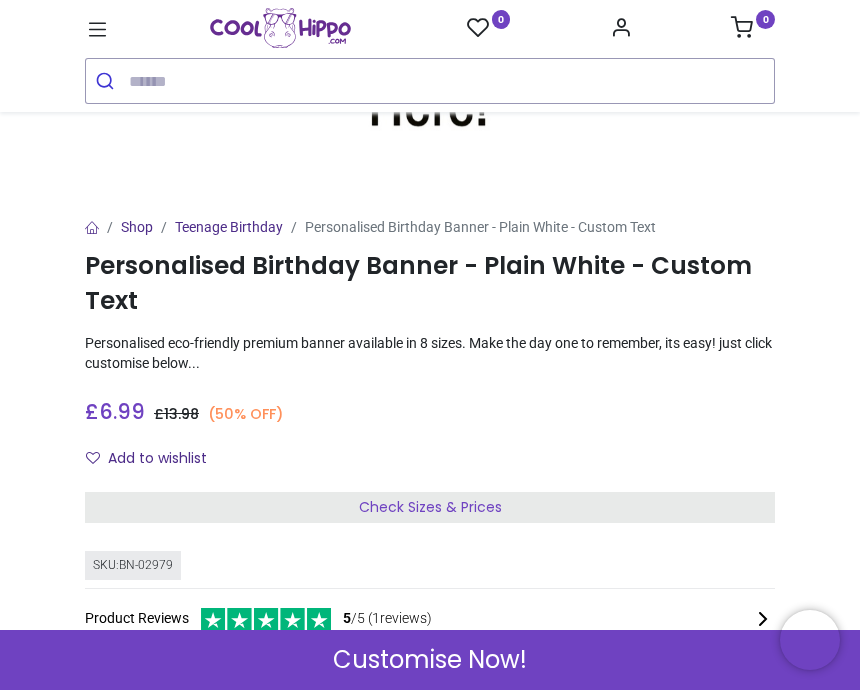 click on "Check Sizes & Prices" at bounding box center [430, 508] 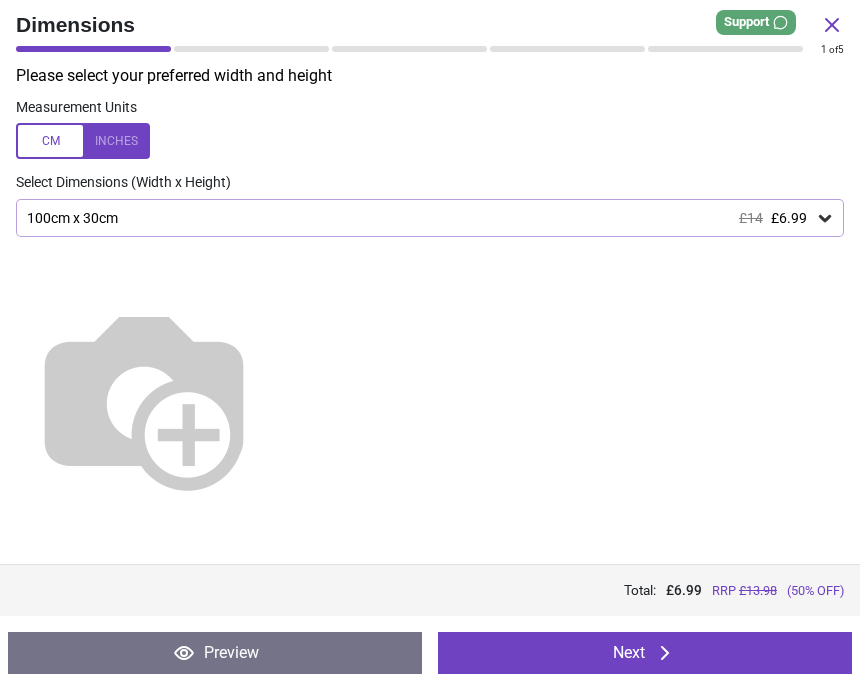 scroll, scrollTop: 0, scrollLeft: 0, axis: both 